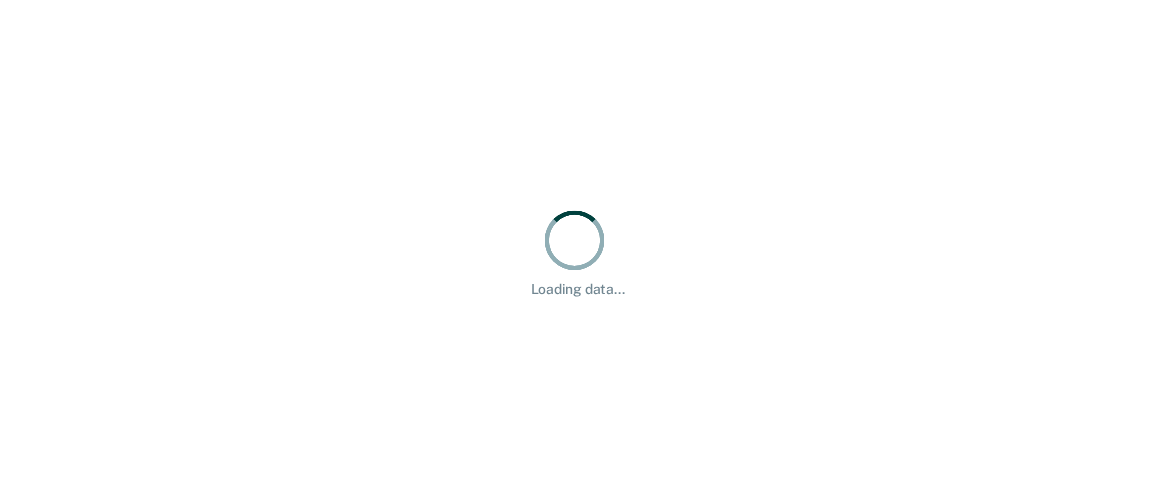 scroll, scrollTop: 0, scrollLeft: 0, axis: both 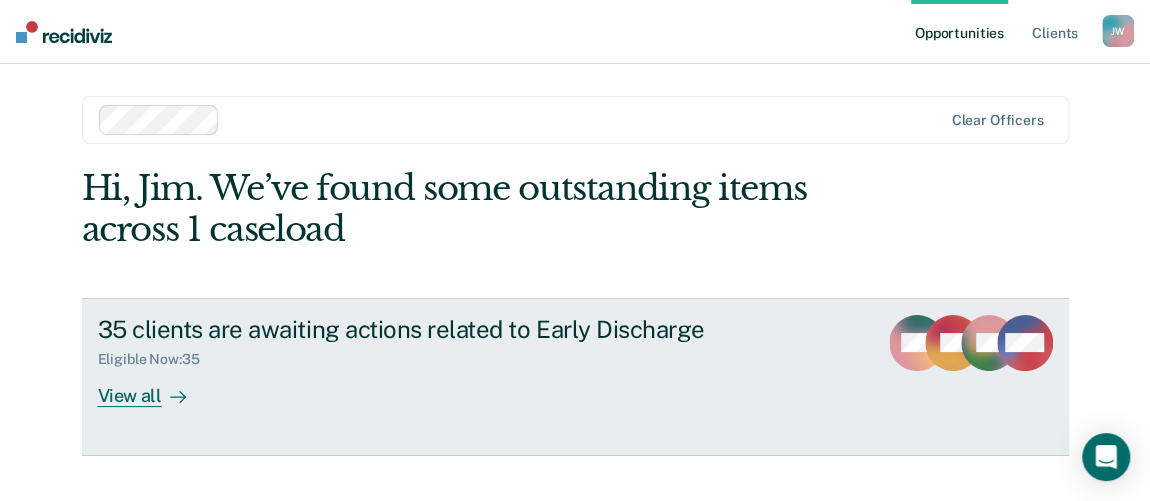 click on "View all" at bounding box center (154, 387) 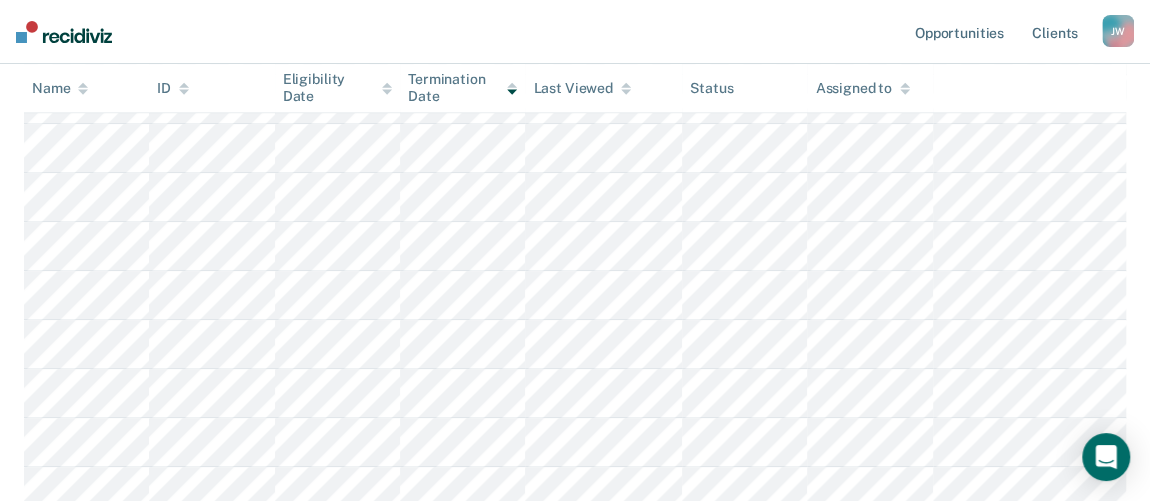 scroll, scrollTop: 545, scrollLeft: 0, axis: vertical 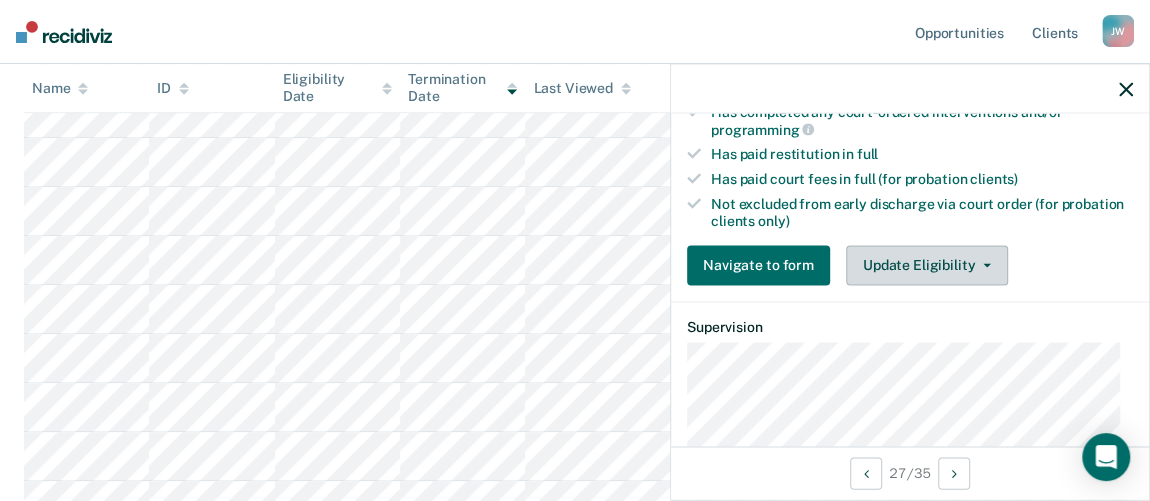 click on "Update Eligibility" at bounding box center [927, 265] 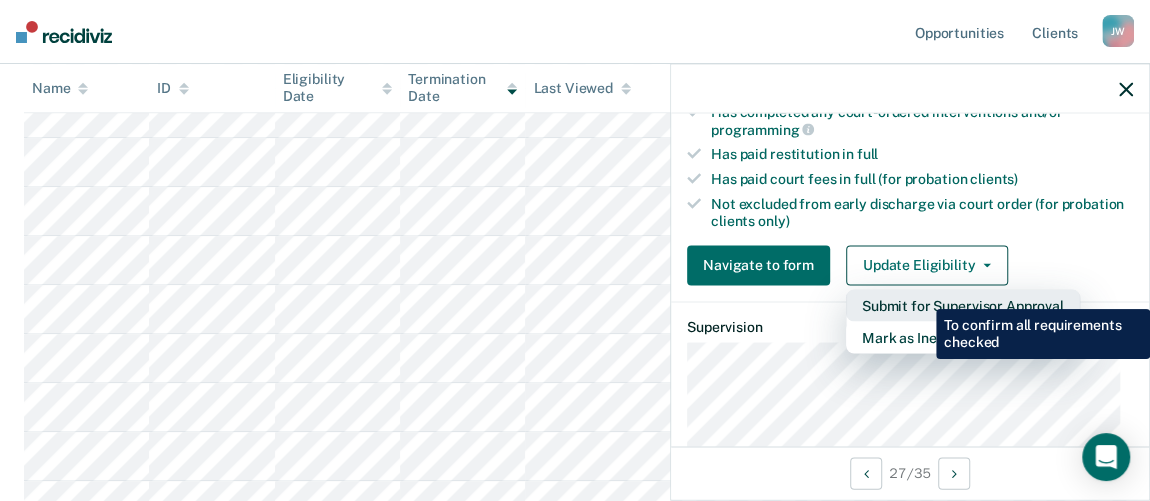 click on "Submit for Supervisor Approval" at bounding box center (963, 305) 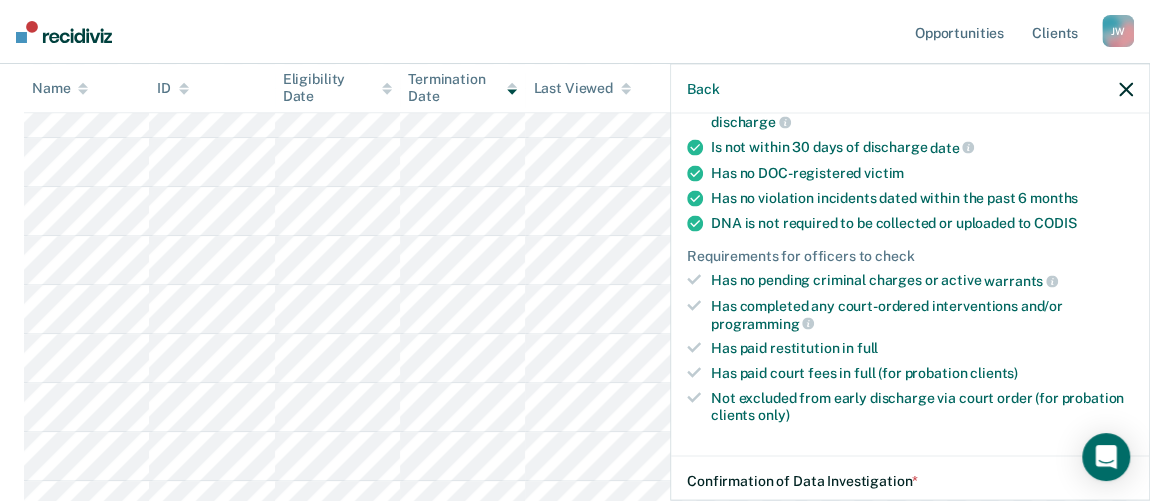 scroll, scrollTop: 624, scrollLeft: 0, axis: vertical 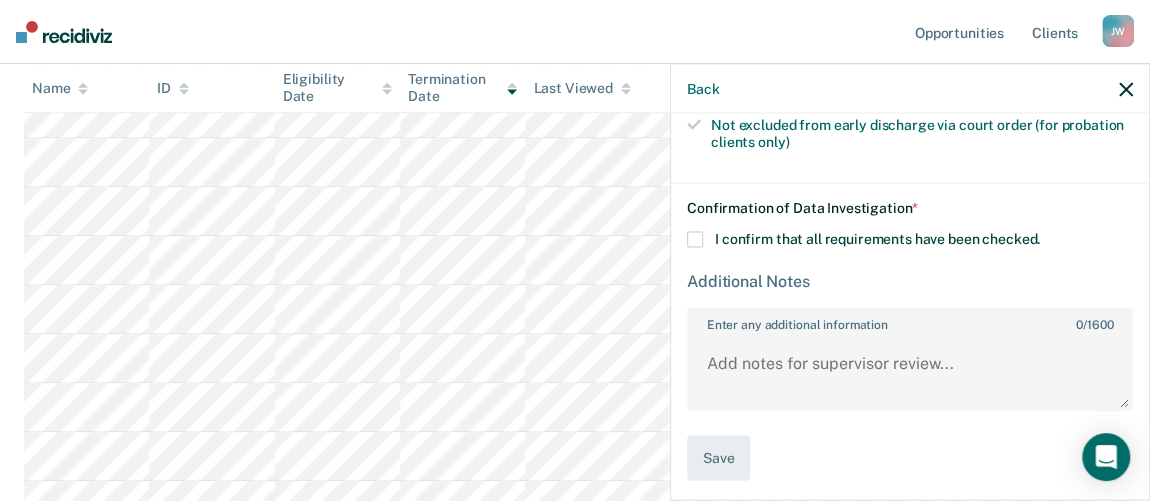 click at bounding box center (695, 240) 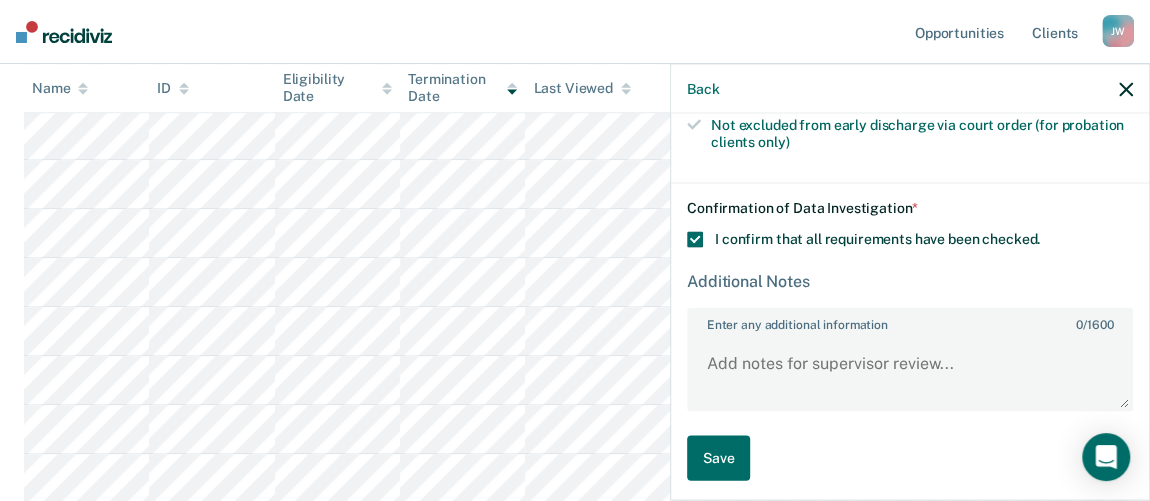 scroll, scrollTop: 818, scrollLeft: 0, axis: vertical 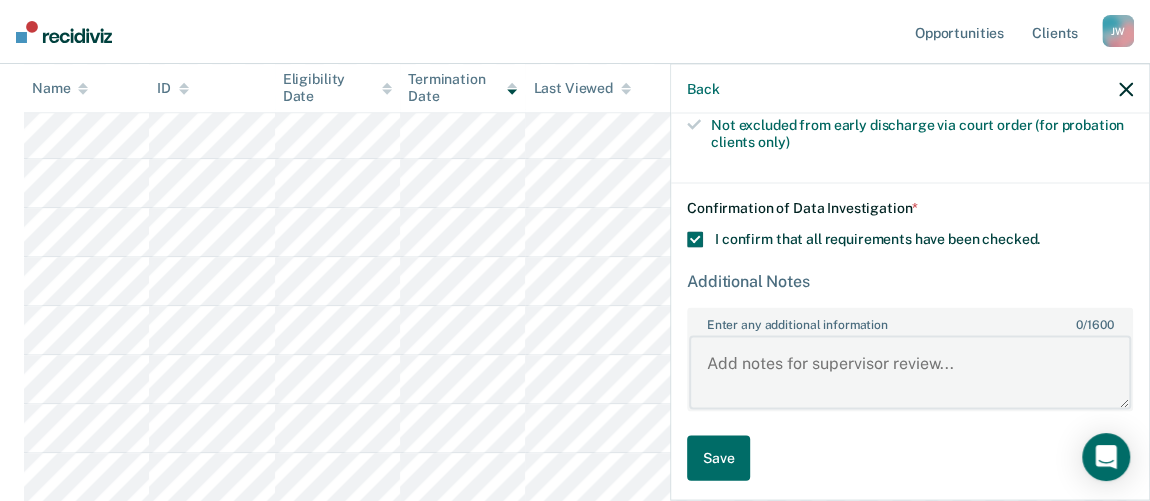 click on "Enter any additional information 0  /  1600" at bounding box center [910, 372] 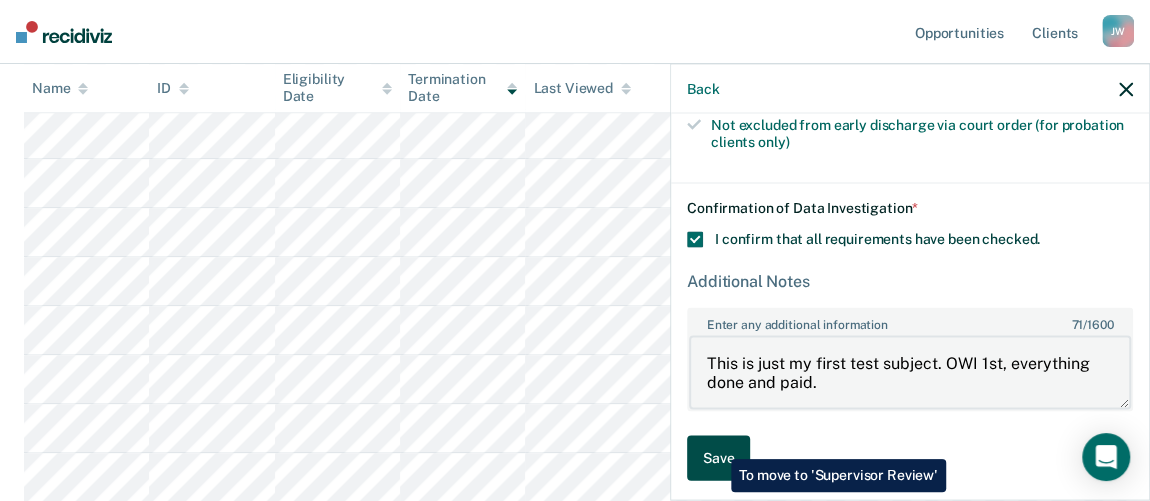 type on "This is just my first test subject. OWI 1st, everything done and paid." 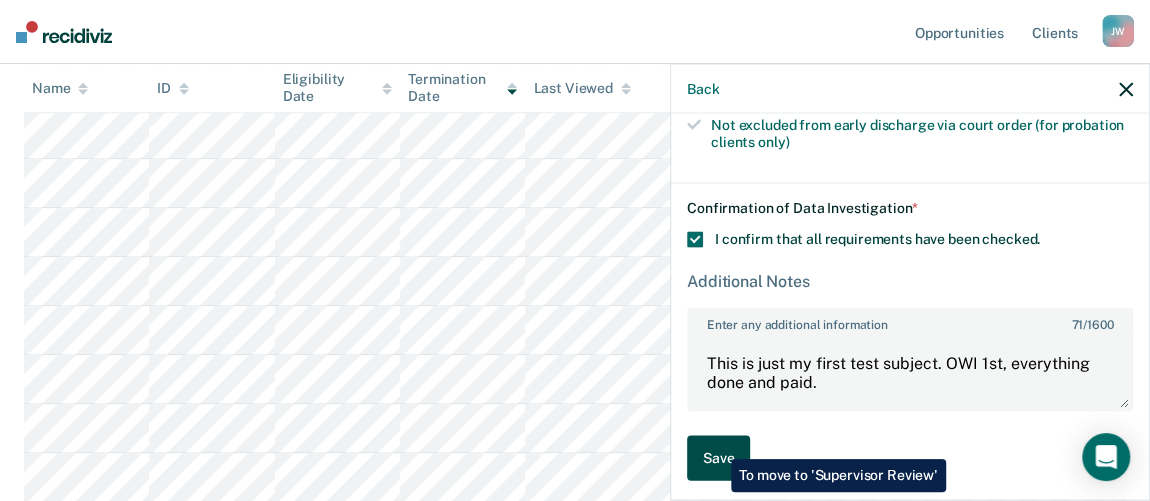 click on "Save" at bounding box center (718, 458) 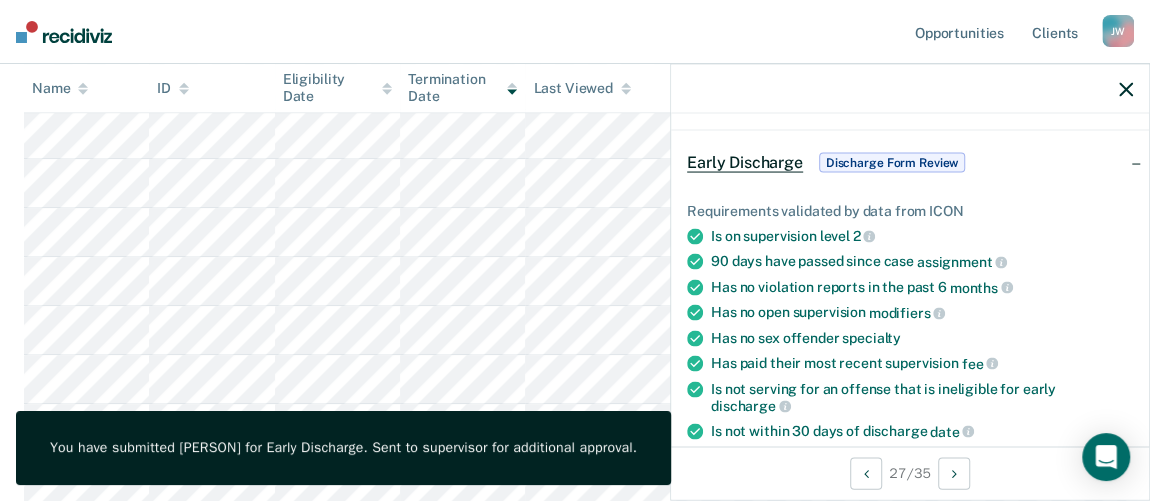 scroll, scrollTop: 0, scrollLeft: 0, axis: both 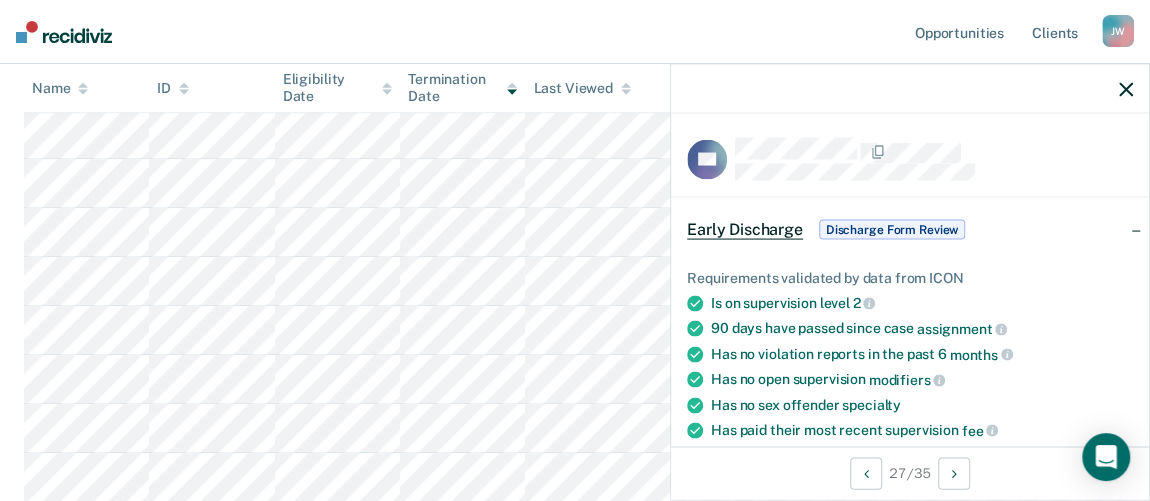 click at bounding box center (1126, 89) 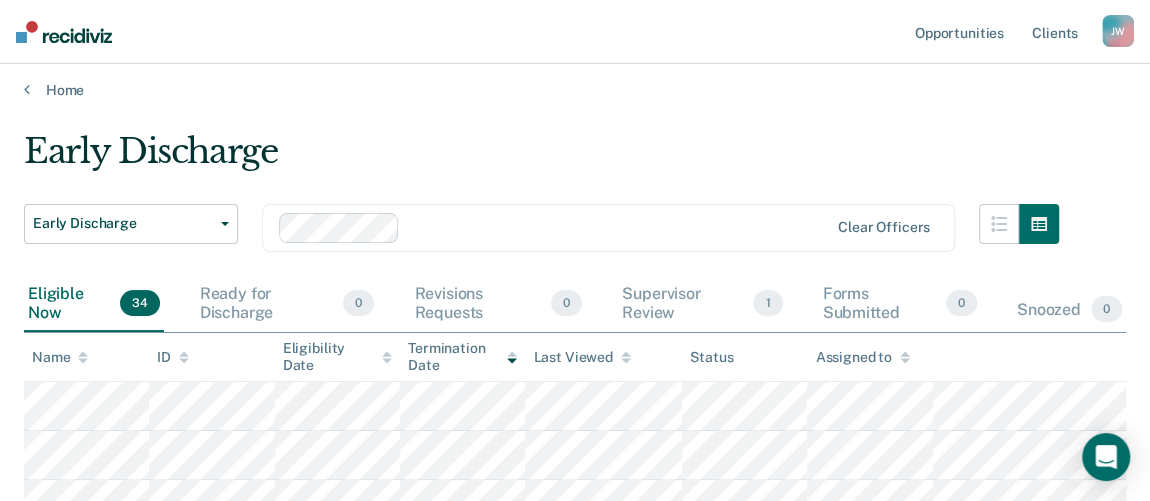 scroll, scrollTop: 0, scrollLeft: 0, axis: both 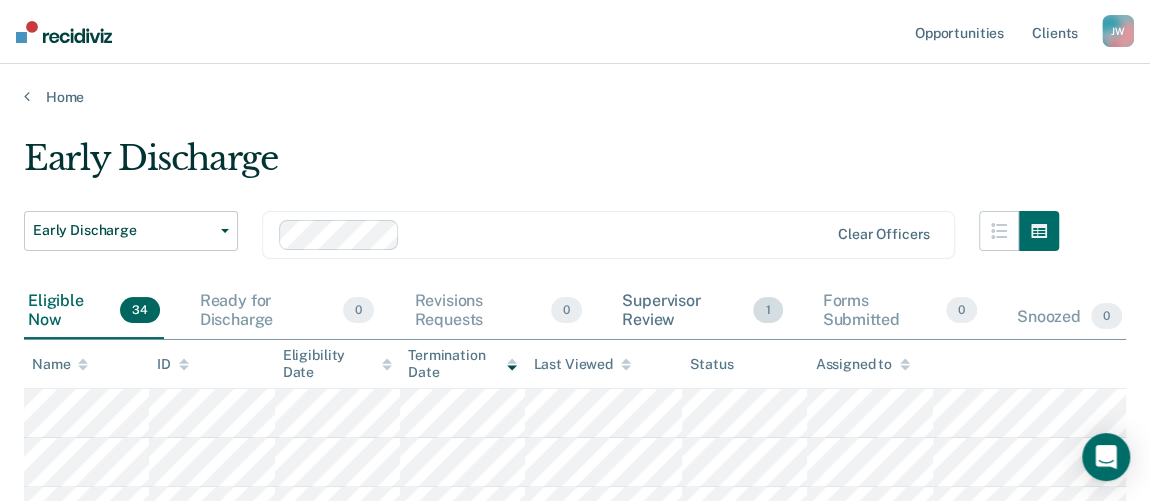 click on "Supervisor Review 1" at bounding box center (702, 311) 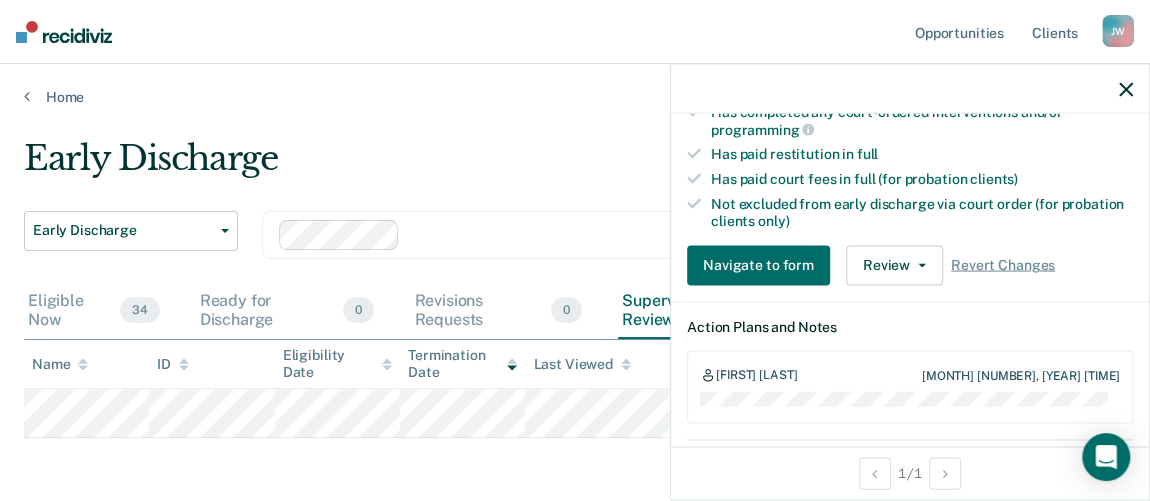 scroll, scrollTop: 0, scrollLeft: 0, axis: both 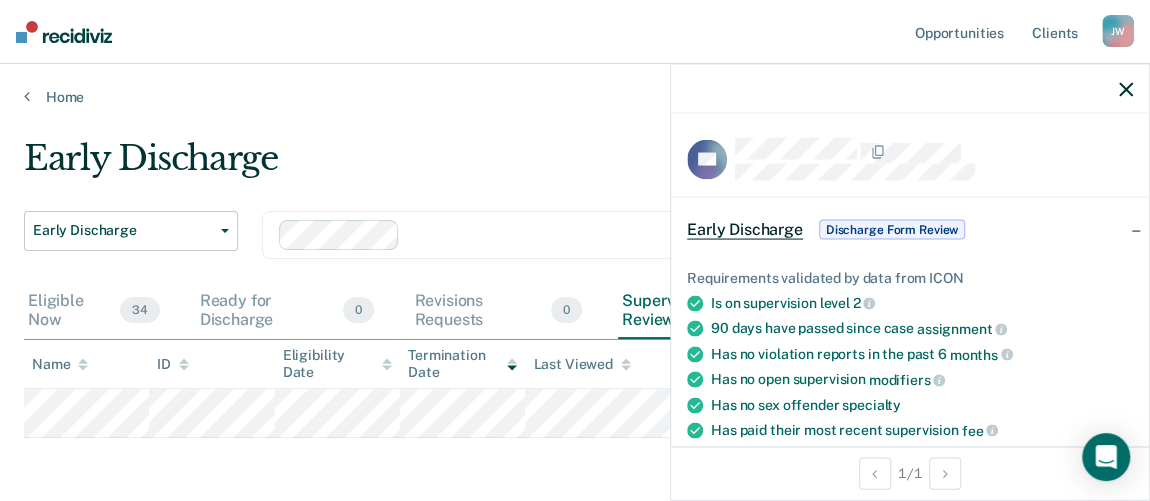 click at bounding box center [1126, 89] 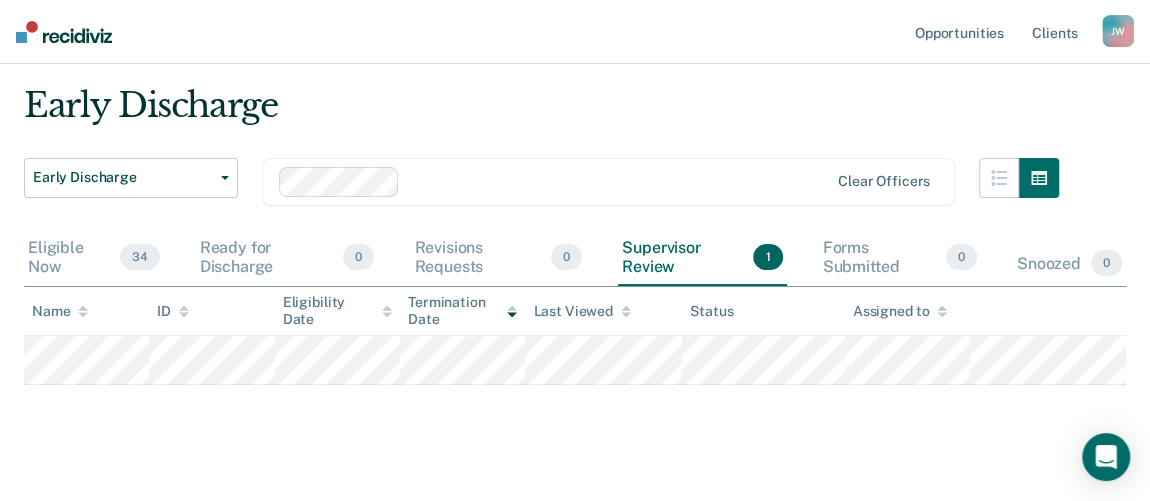 scroll, scrollTop: 79, scrollLeft: 0, axis: vertical 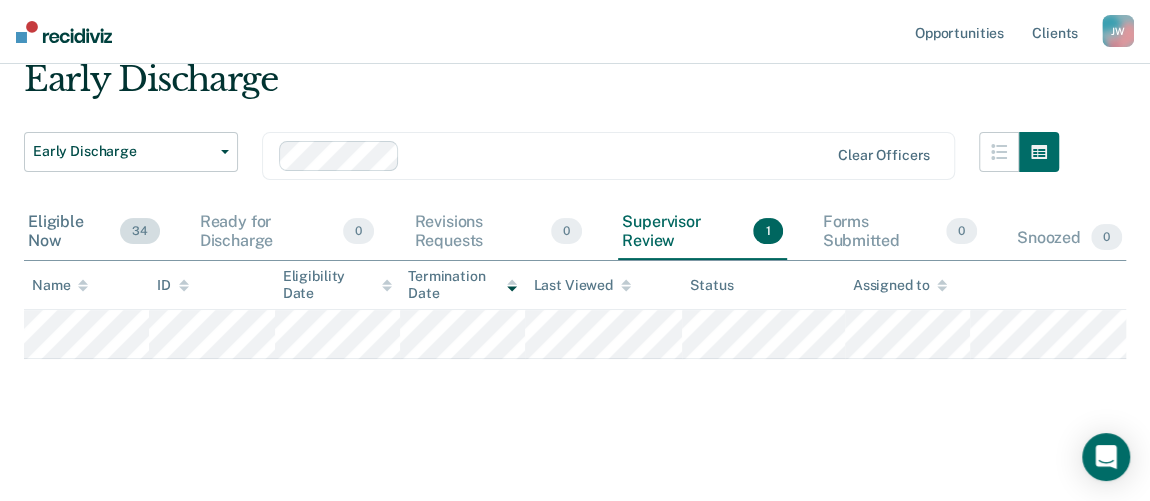 click on "Eligible Now 34" at bounding box center [94, 232] 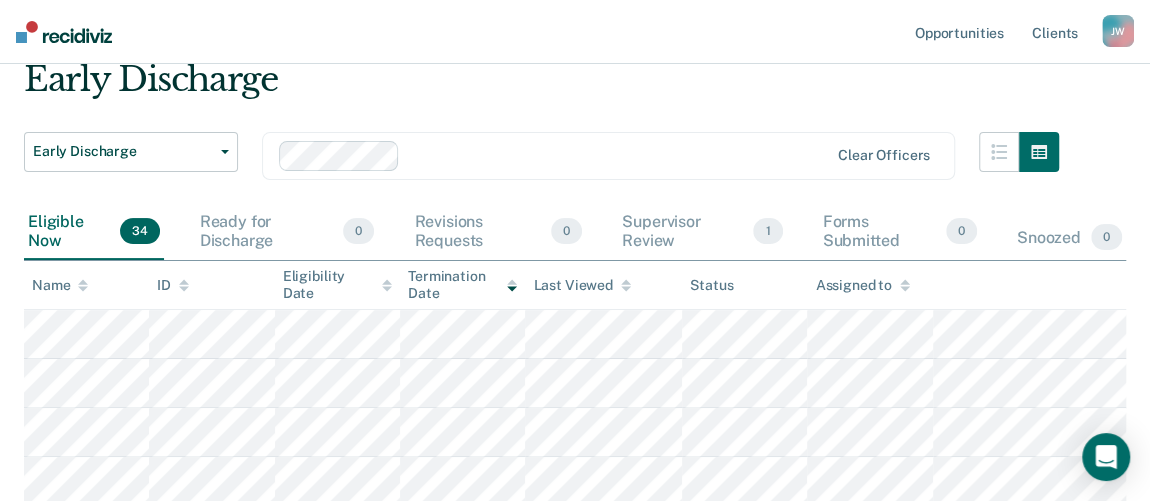 click at bounding box center (83, 289) 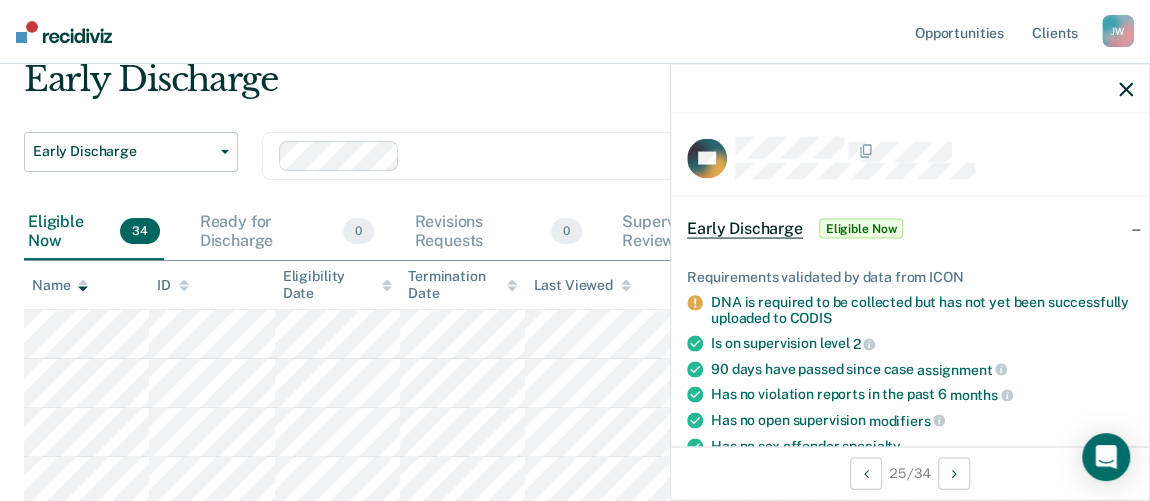 scroll, scrollTop: 0, scrollLeft: 0, axis: both 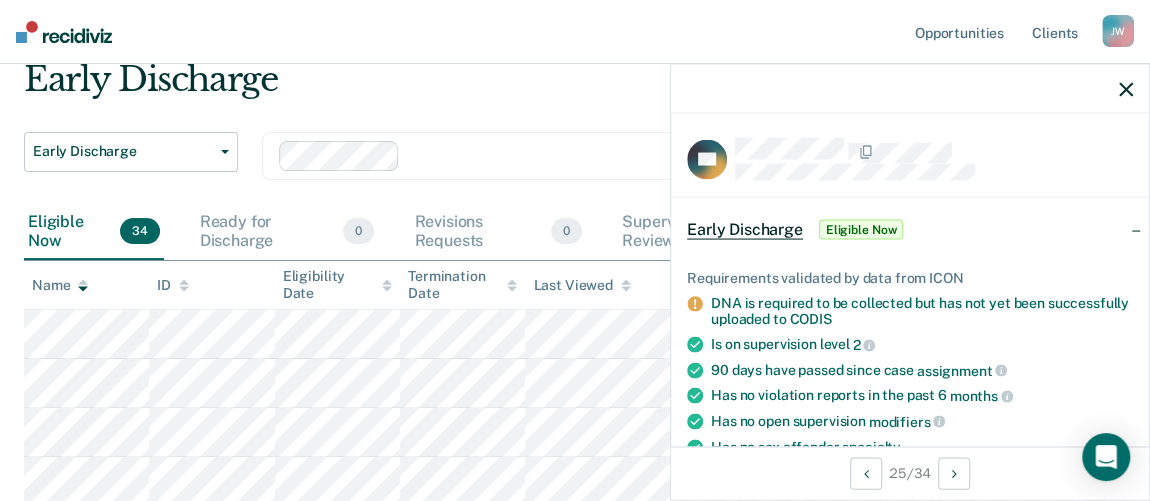 click at bounding box center [1126, 89] 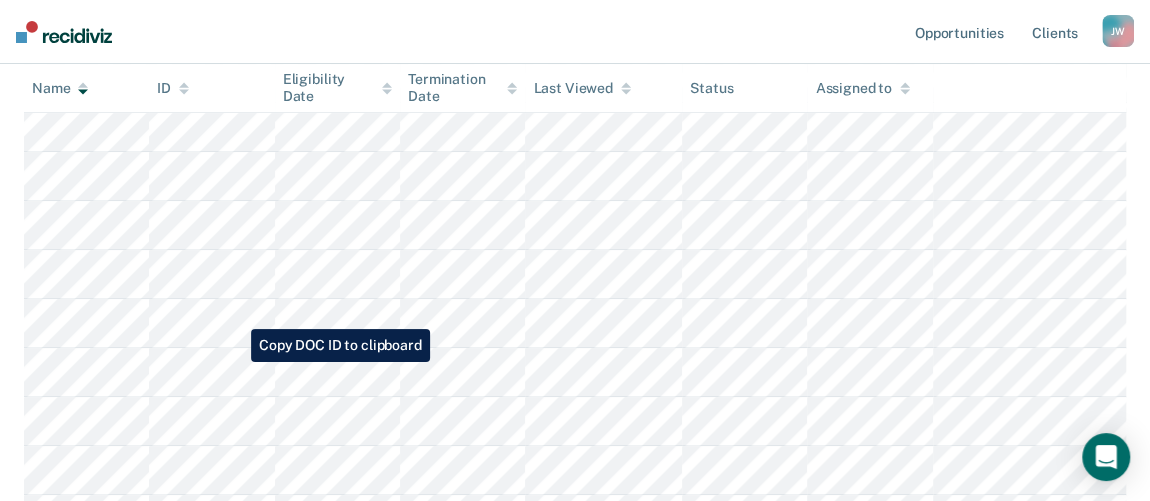scroll, scrollTop: 352, scrollLeft: 0, axis: vertical 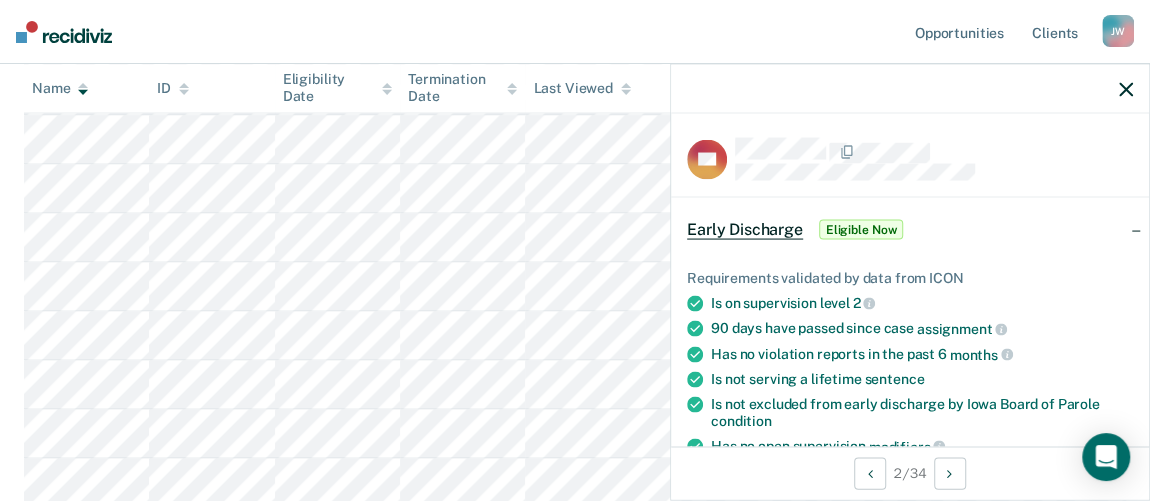click at bounding box center [1126, 89] 